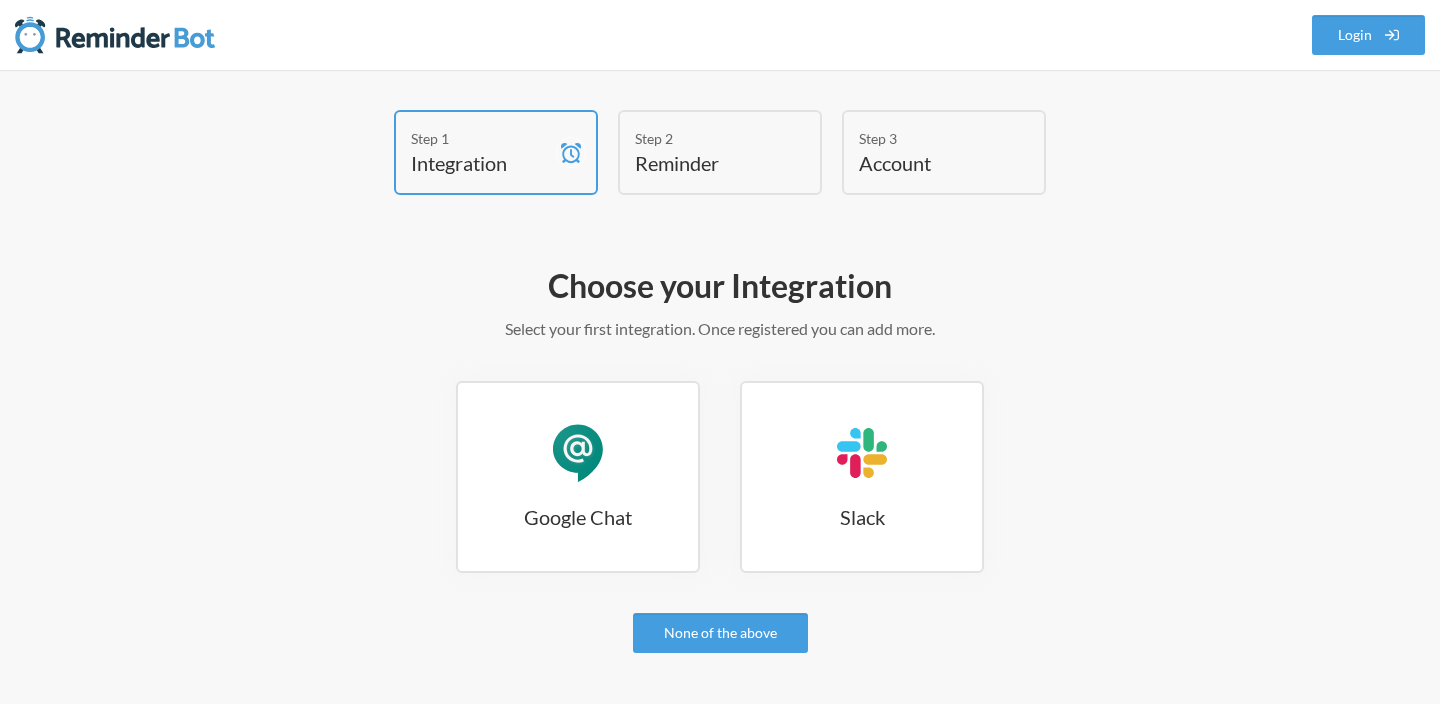 scroll, scrollTop: 0, scrollLeft: 0, axis: both 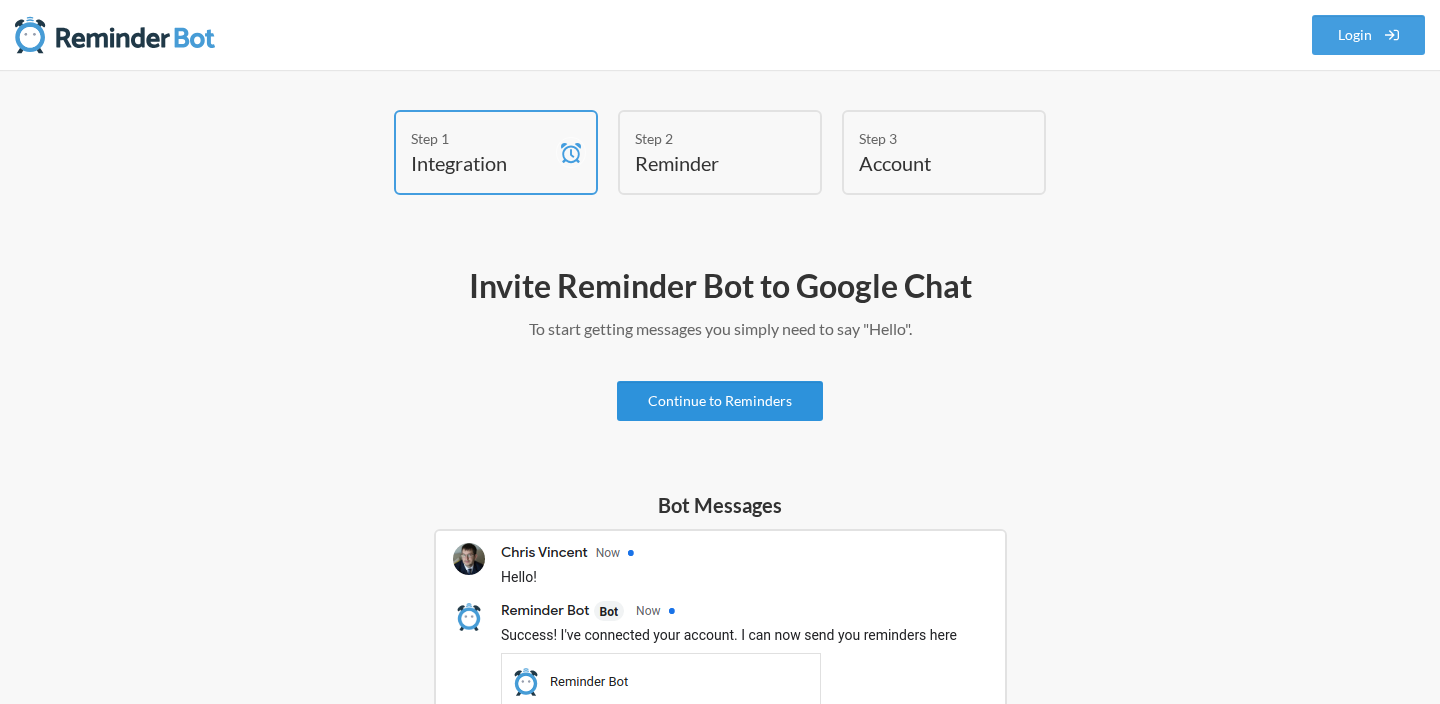 click on "Continue to Reminders" at bounding box center (720, 401) 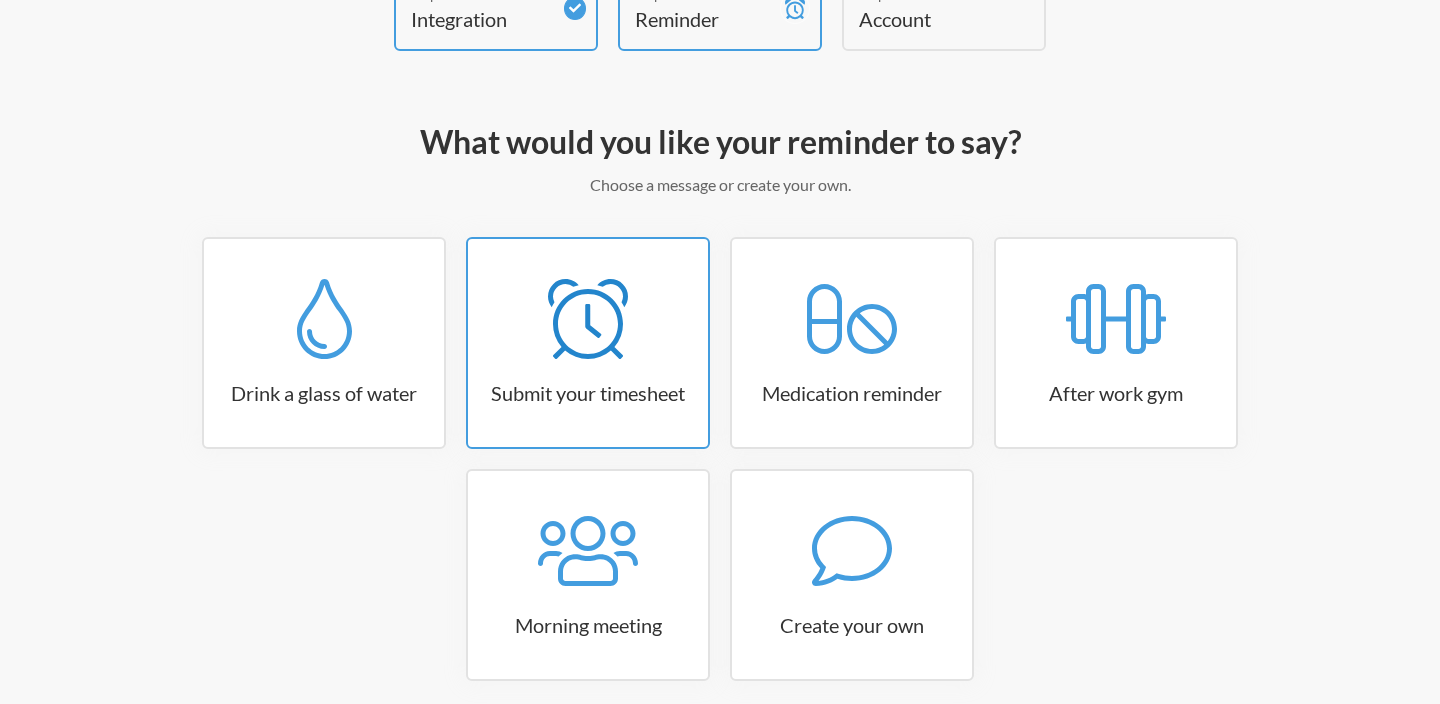scroll, scrollTop: 151, scrollLeft: 0, axis: vertical 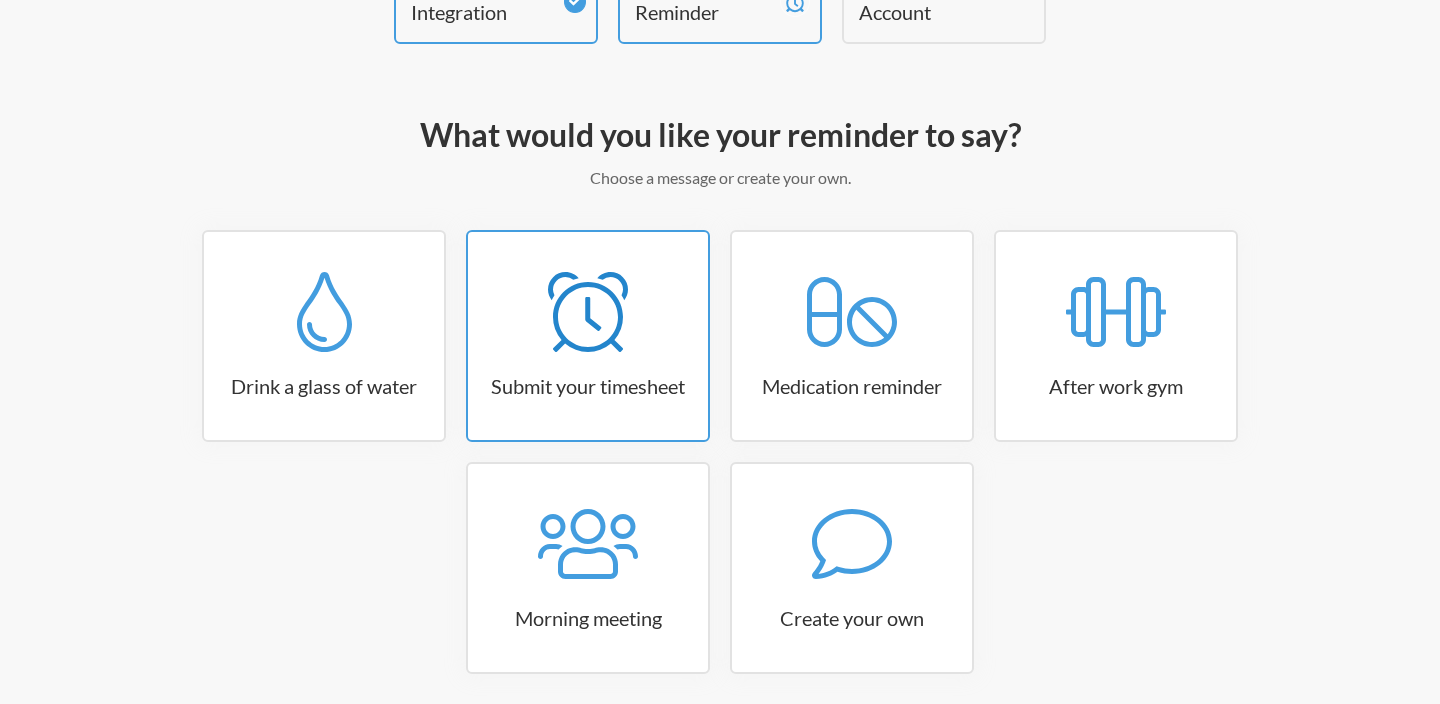 click at bounding box center [588, 312] 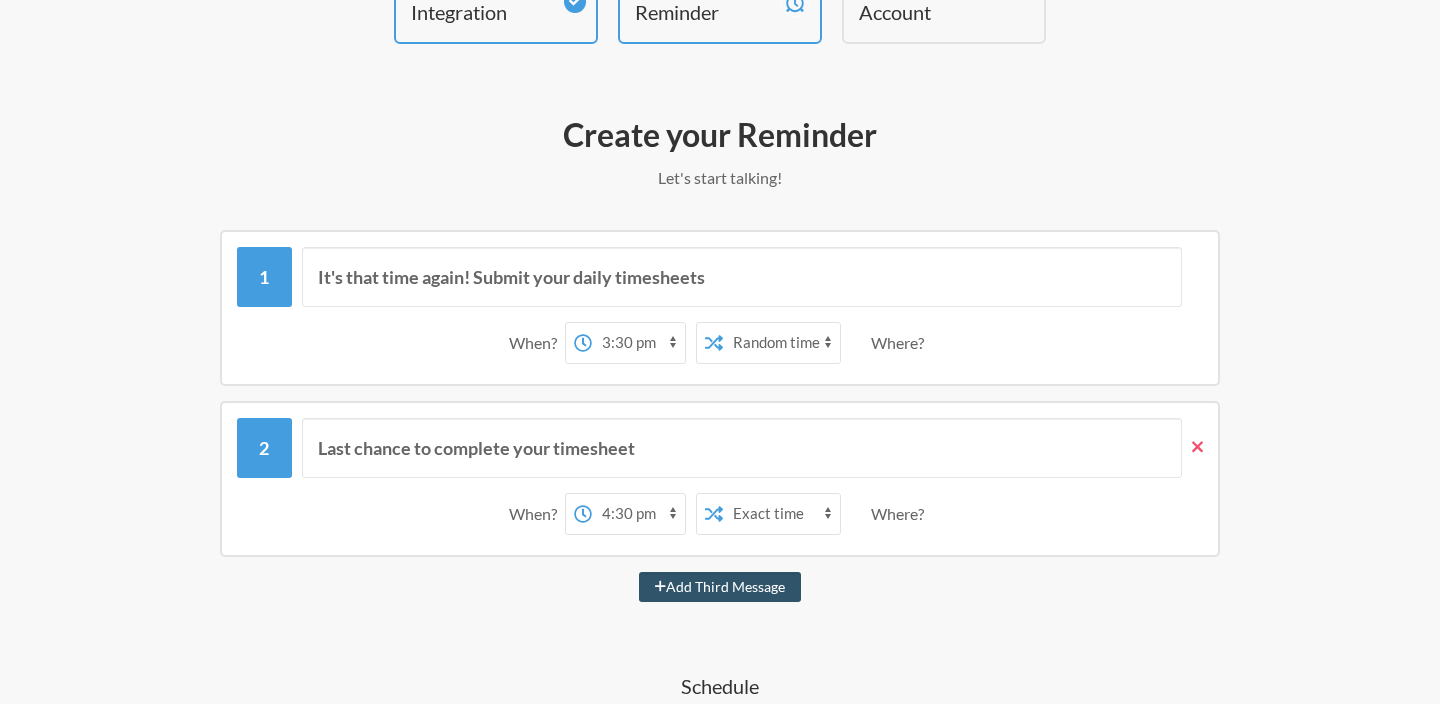 click 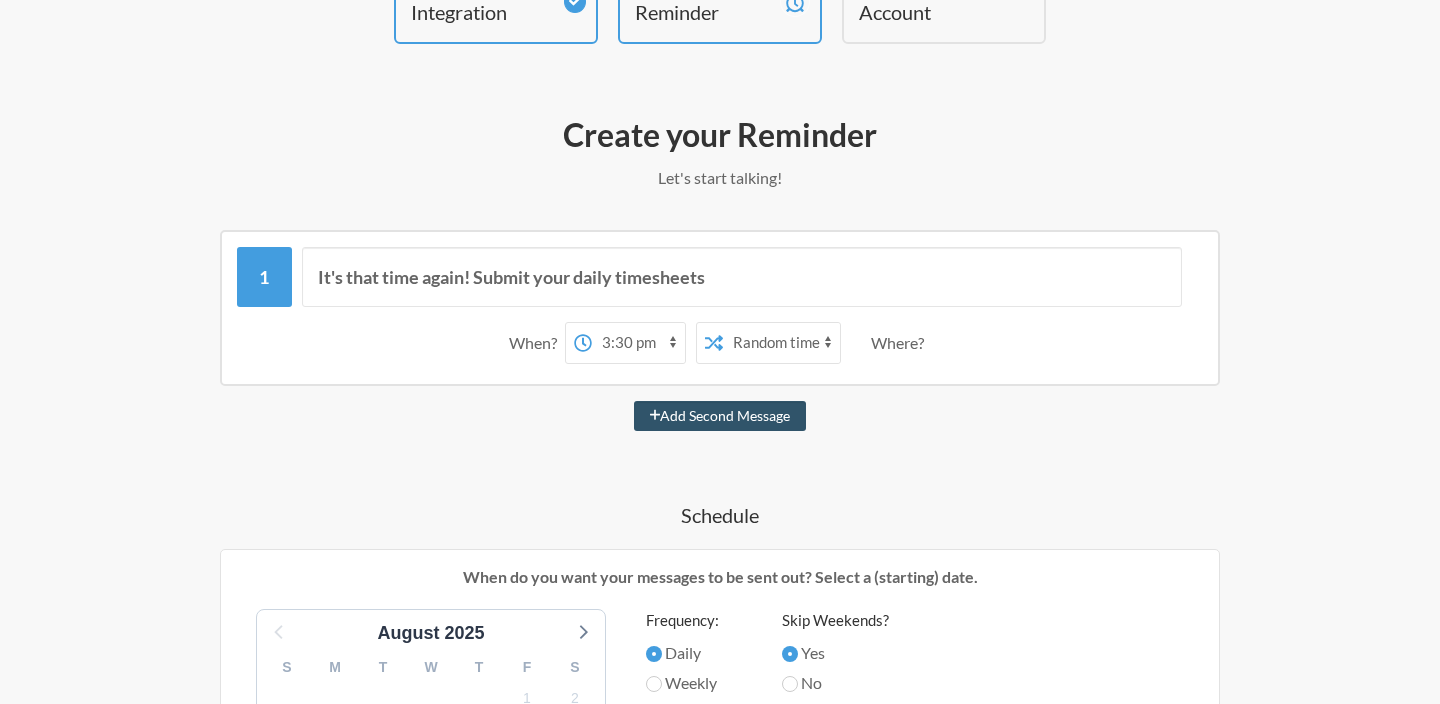 click on "12:00 am 12:15 am 12:30 am 12:45 am 1:00 am 1:15 am 1:30 am 1:45 am 2:00 am 2:15 am 2:30 am 2:45 am 3:00 am 3:15 am 3:30 am 3:45 am 4:00 am 4:15 am 4:30 am 4:45 am 5:00 am 5:15 am 5:30 am 5:45 am 6:00 am 6:15 am 6:30 am 6:45 am 7:00 am 7:15 am 7:30 am 7:45 am 8:00 am 8:15 am 8:30 am 8:45 am 9:00 am 9:15 am 9:30 am 9:45 am 10:00 am 10:15 am 10:30 am 10:45 am 11:00 am 11:15 am 11:30 am 11:45 am 12:00 pm 12:15 pm 12:30 pm 12:45 pm 1:00 pm 1:15 pm 1:30 pm 1:45 pm 2:00 pm 2:15 pm 2:30 pm 2:45 pm 3:00 pm 3:15 pm 3:30 pm 3:45 pm 4:00 pm 4:15 pm 4:30 pm 4:45 pm 5:00 pm 5:15 pm 5:30 pm 5:45 pm 6:00 pm 6:15 pm 6:30 pm 6:45 pm 7:00 pm 7:15 pm 7:30 pm 7:45 pm 8:00 pm 8:15 pm 8:30 pm 8:45 pm 9:00 pm 9:15 pm 9:30 pm 9:45 pm 10:00 pm 10:15 pm 10:30 pm 10:45 pm 11:00 pm 11:15 pm 11:30 pm 11:45 pm" at bounding box center (638, 343) 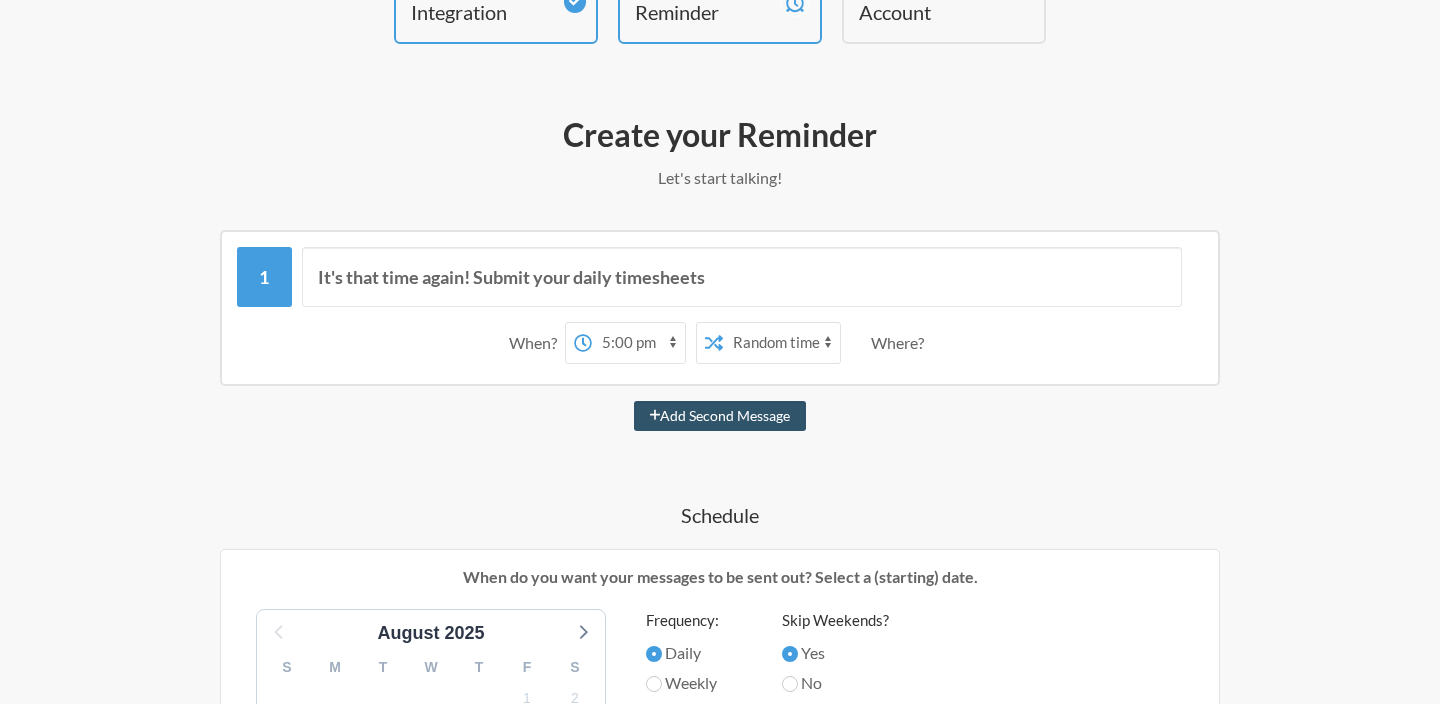 click on "12:00 am 12:15 am 12:30 am 12:45 am 1:00 am 1:15 am 1:30 am 1:45 am 2:00 am 2:15 am 2:30 am 2:45 am 3:00 am 3:15 am 3:30 am 3:45 am 4:00 am 4:15 am 4:30 am 4:45 am 5:00 am 5:15 am 5:30 am 5:45 am 6:00 am 6:15 am 6:30 am 6:45 am 7:00 am 7:15 am 7:30 am 7:45 am 8:00 am 8:15 am 8:30 am 8:45 am 9:00 am 9:15 am 9:30 am 9:45 am 10:00 am 10:15 am 10:30 am 10:45 am 11:00 am 11:15 am 11:30 am 11:45 am 12:00 pm 12:15 pm 12:30 pm 12:45 pm 1:00 pm 1:15 pm 1:30 pm 1:45 pm 2:00 pm 2:15 pm 2:30 pm 2:45 pm 3:00 pm 3:15 pm 3:30 pm 3:45 pm 4:00 pm 4:15 pm 4:30 pm 4:45 pm 5:00 pm 5:15 pm 5:30 pm 5:45 pm 6:00 pm 6:15 pm 6:30 pm 6:45 pm 7:00 pm 7:15 pm 7:30 pm 7:45 pm 8:00 pm 8:15 pm 8:30 pm 8:45 pm 9:00 pm 9:15 pm 9:30 pm 9:45 pm 10:00 pm 10:15 pm 10:30 pm 10:45 pm 11:00 pm 11:15 pm 11:30 pm 11:45 pm" at bounding box center [638, 343] 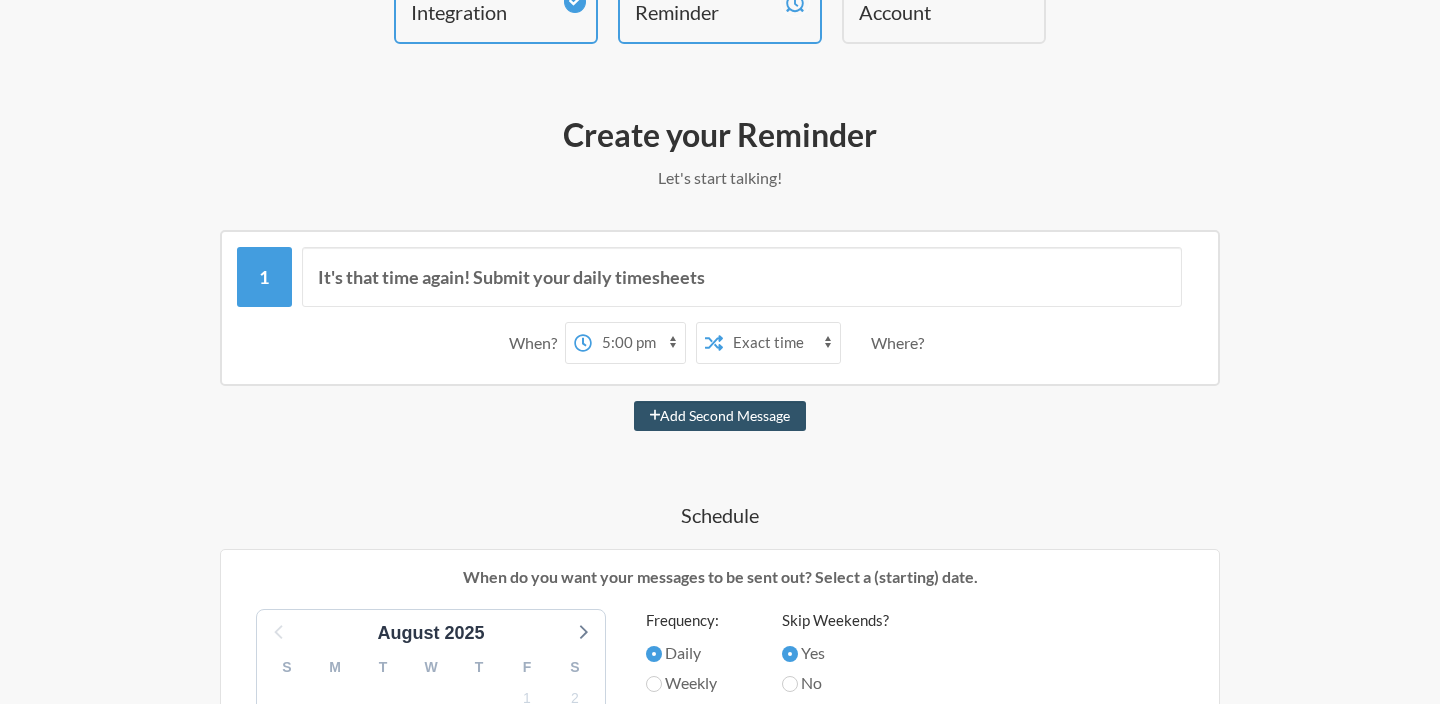 click on "Where?" at bounding box center (901, 343) 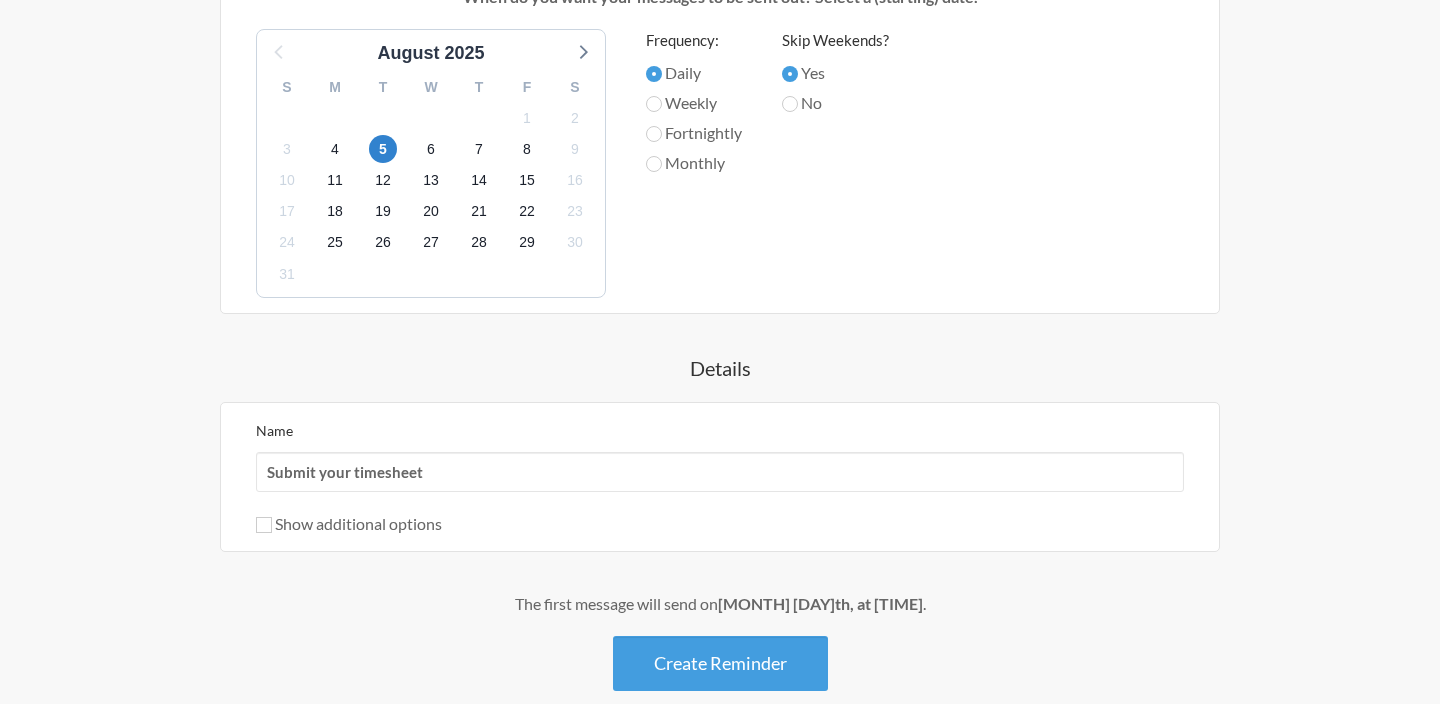 scroll, scrollTop: 758, scrollLeft: 0, axis: vertical 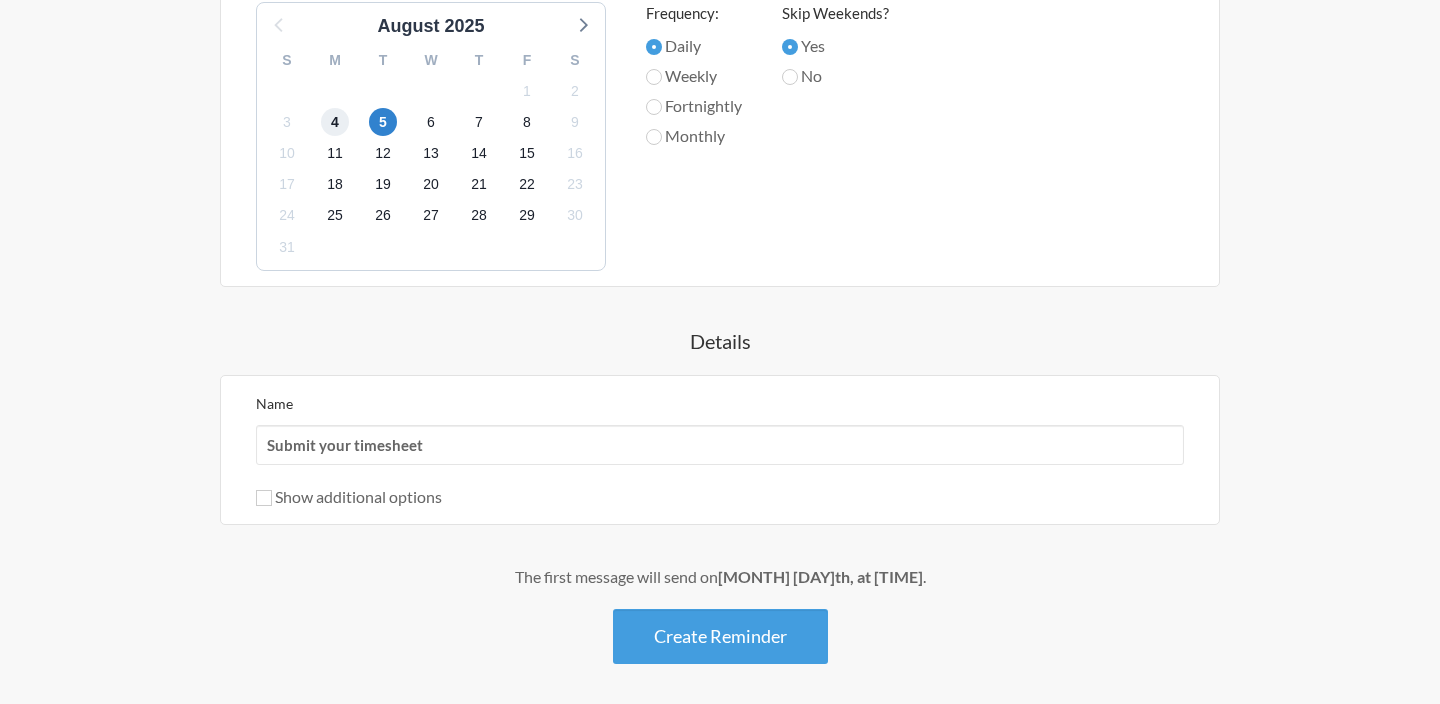click on "4" at bounding box center (335, 122) 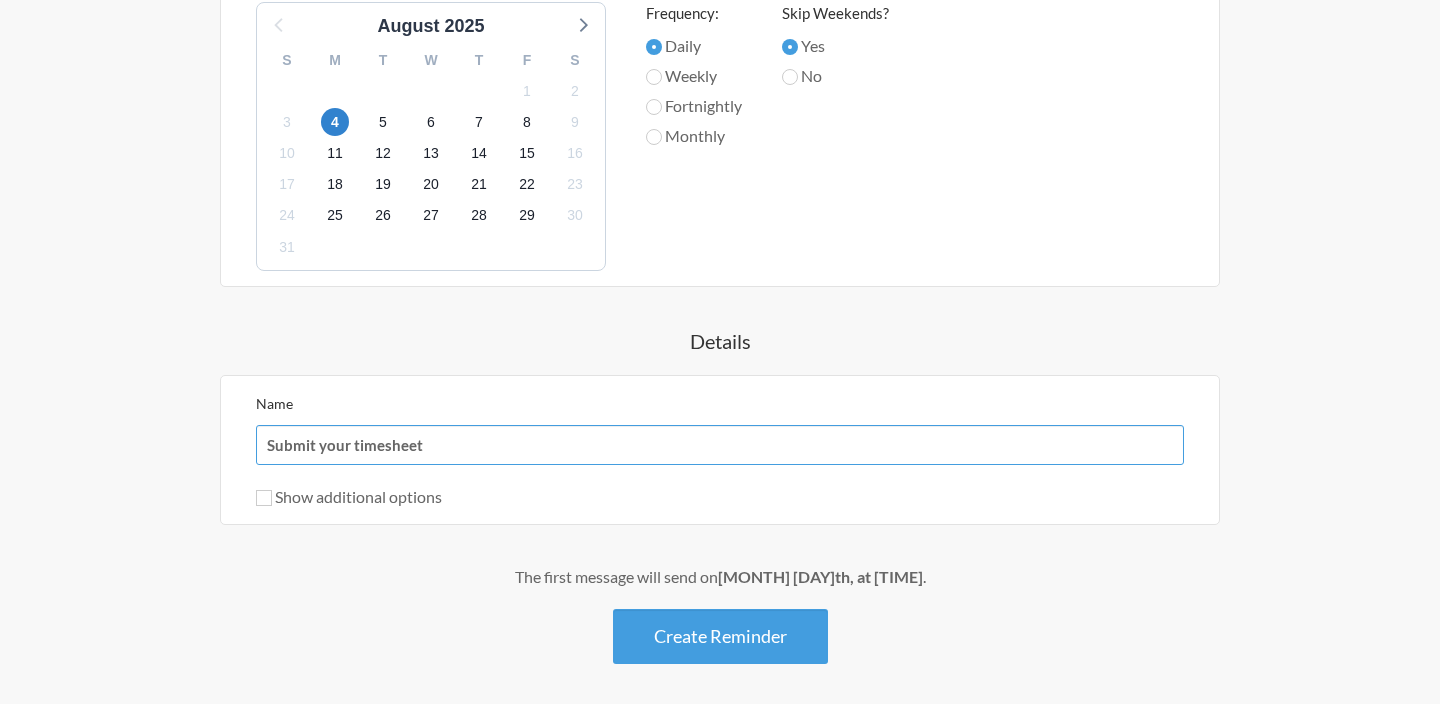 click on "Submit your timesheet" at bounding box center [720, 445] 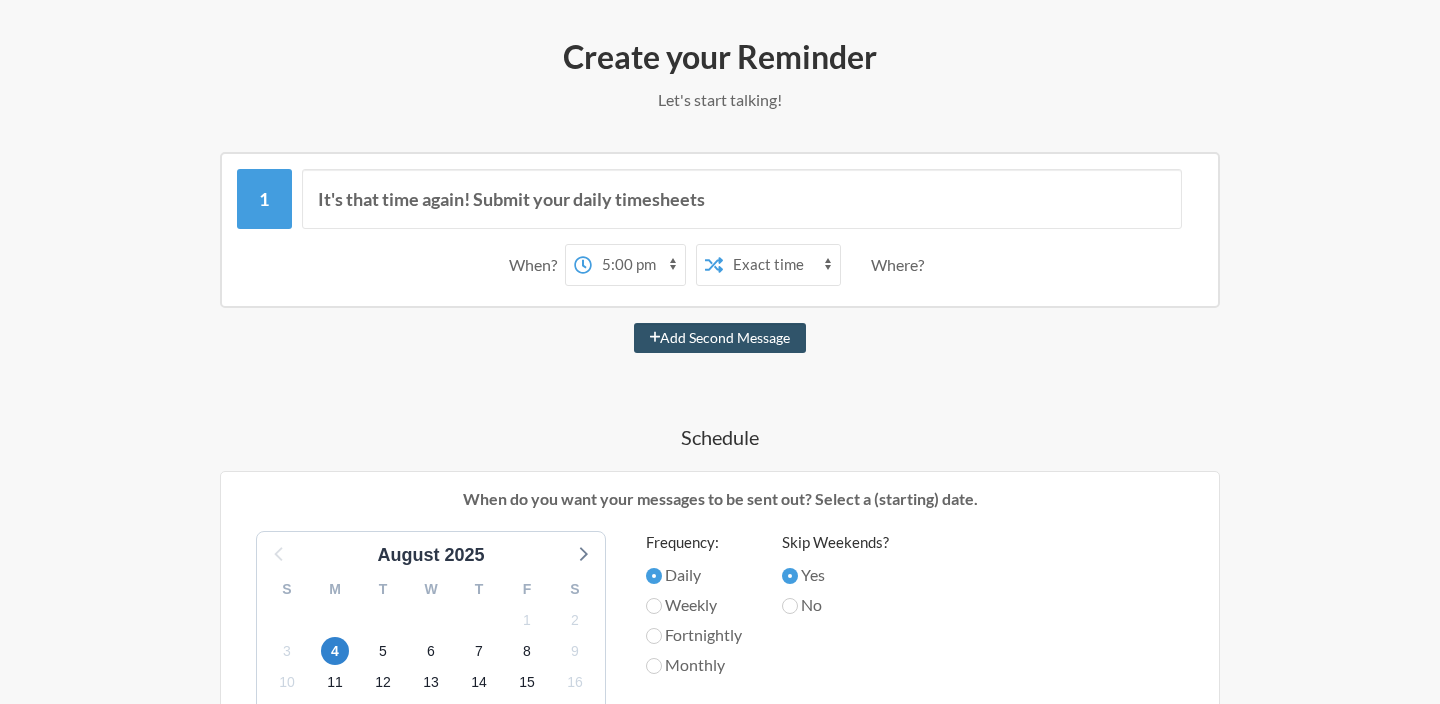 scroll, scrollTop: 0, scrollLeft: 0, axis: both 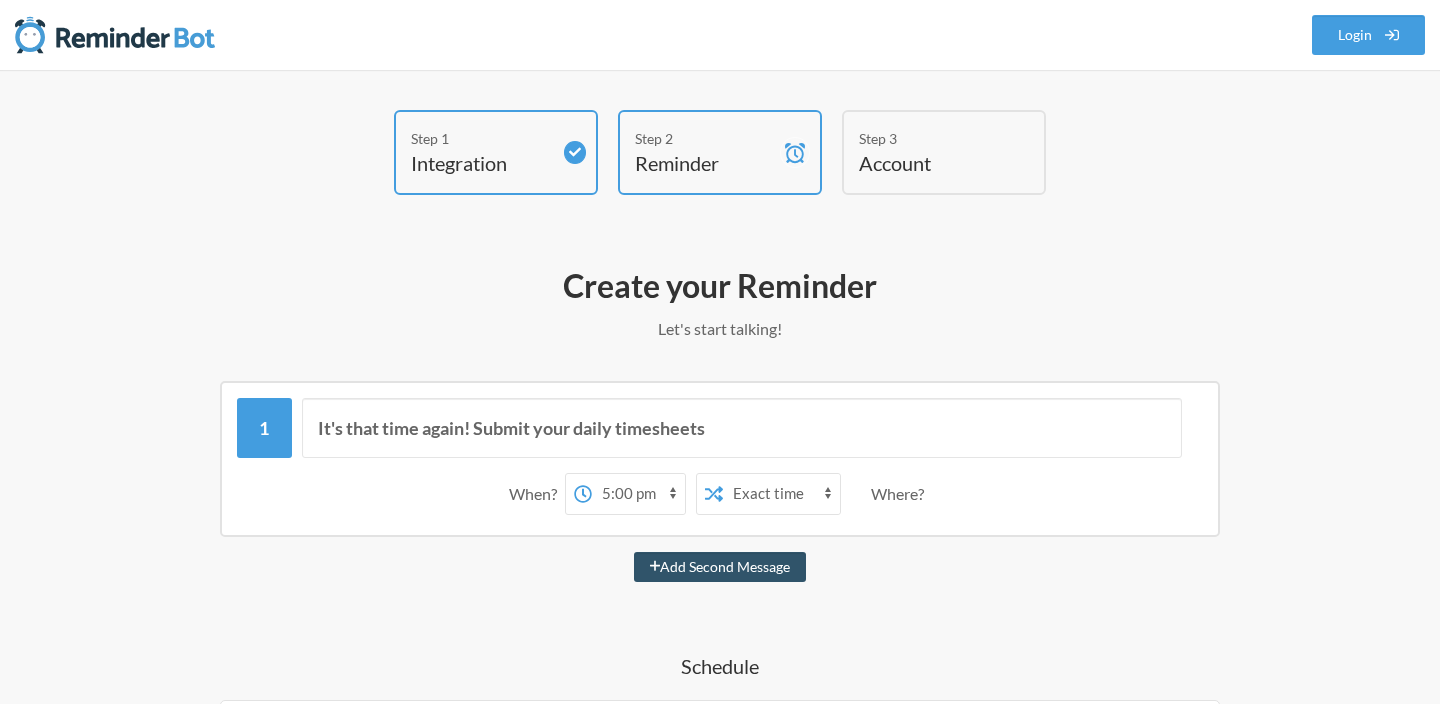 type on "Logwork" 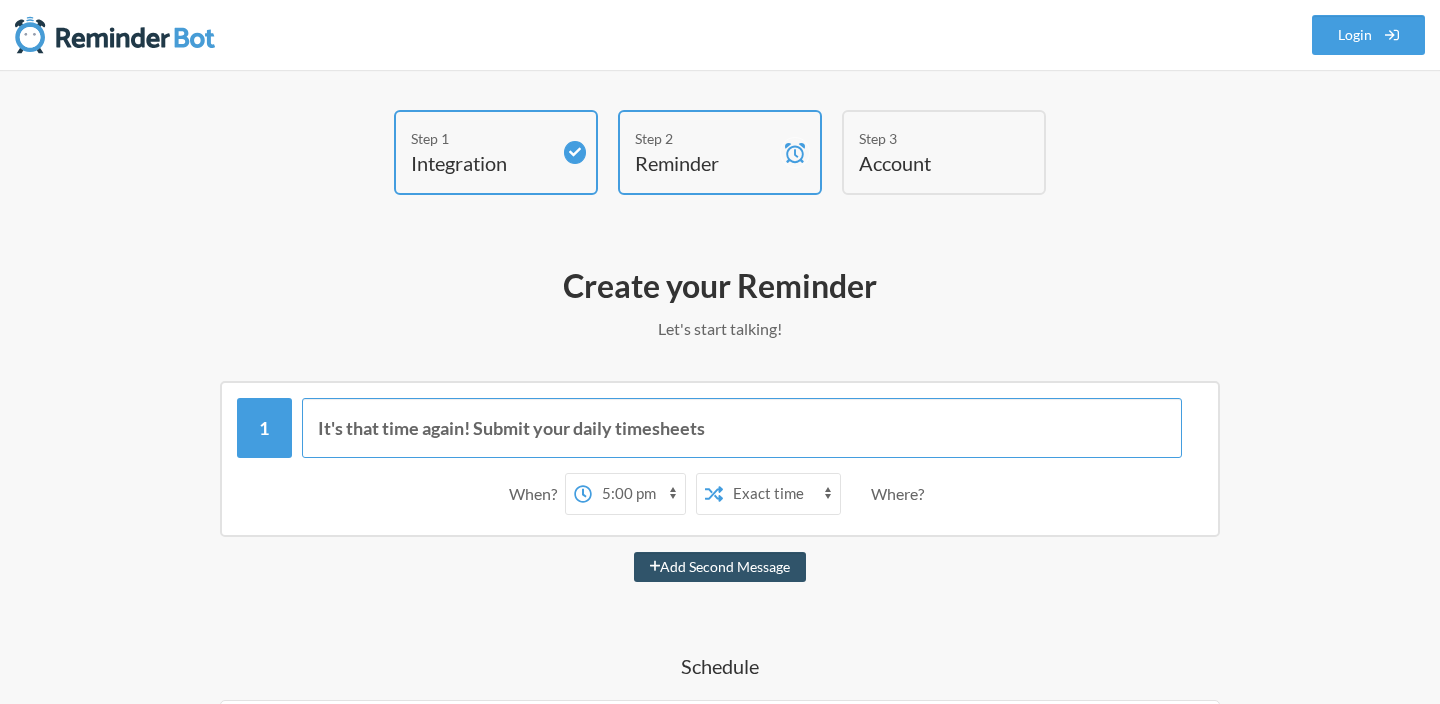 click on "It's that time again! Submit your daily timesheets" at bounding box center (742, 428) 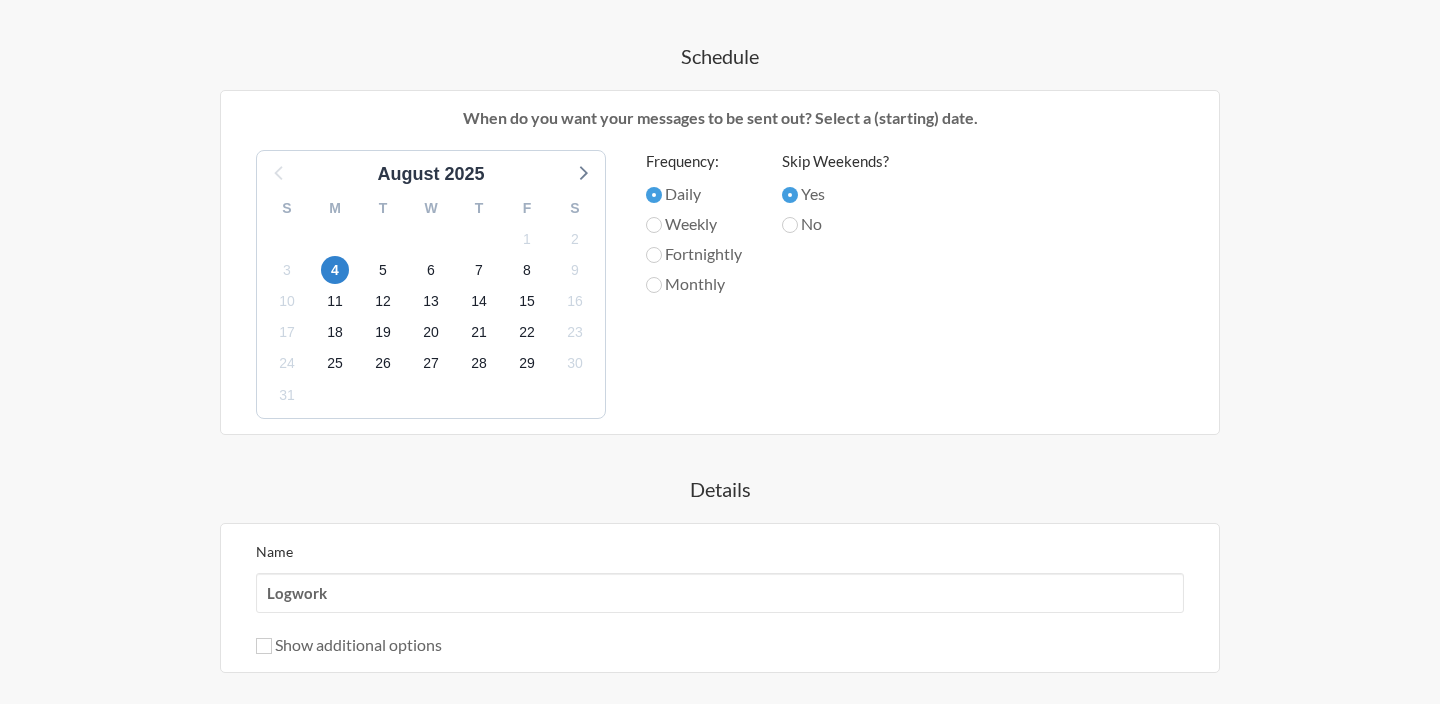 scroll, scrollTop: 837, scrollLeft: 0, axis: vertical 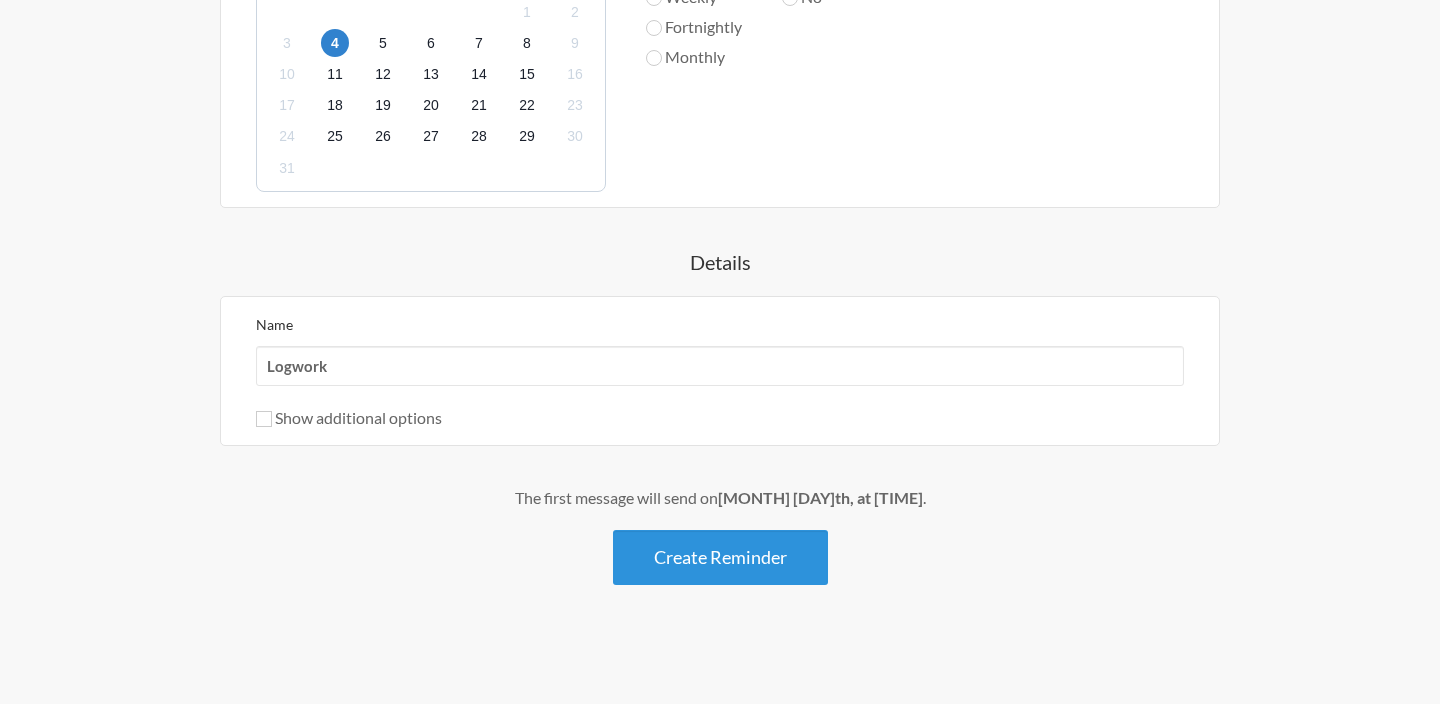 type on "Logwork & update daily meeting" 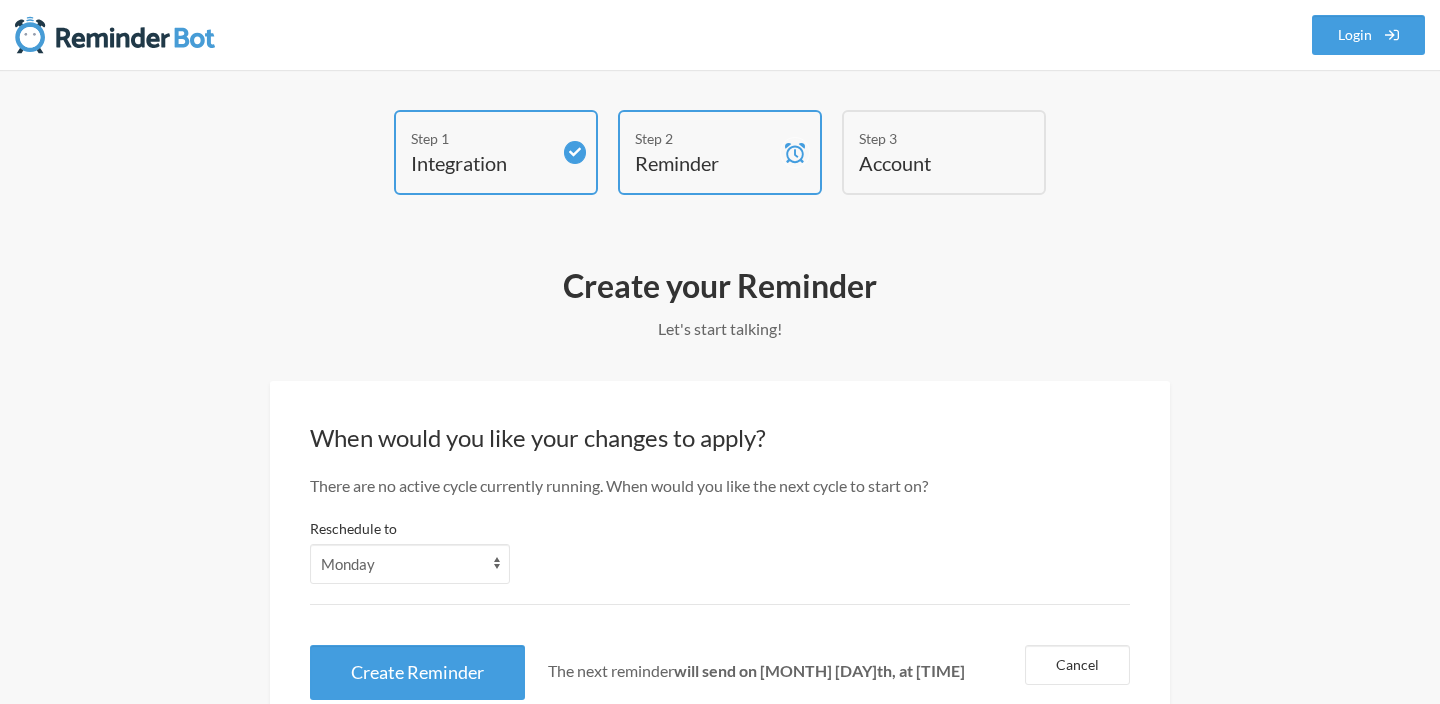 scroll, scrollTop: 86, scrollLeft: 0, axis: vertical 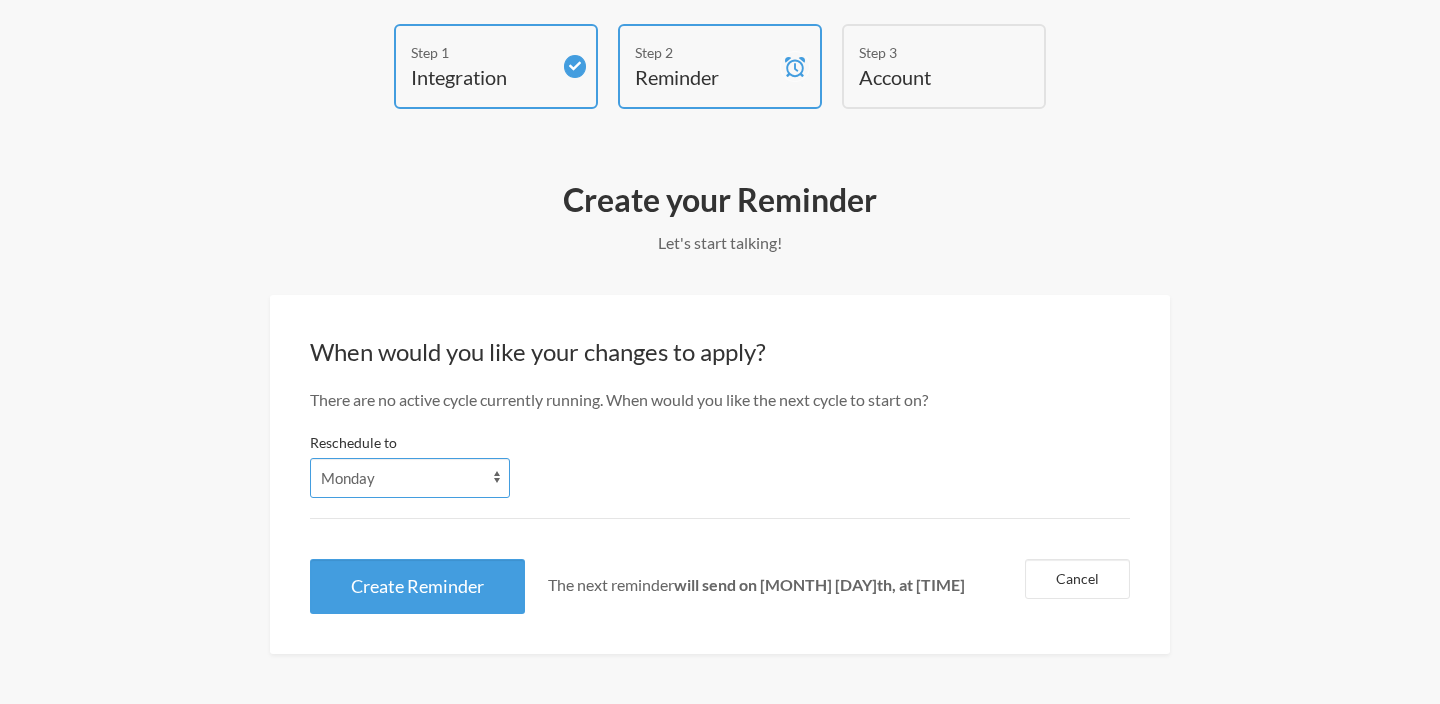 click on "Monday Tuesday Wednesday Thursday Friday Saturday Sunday" at bounding box center [410, 478] 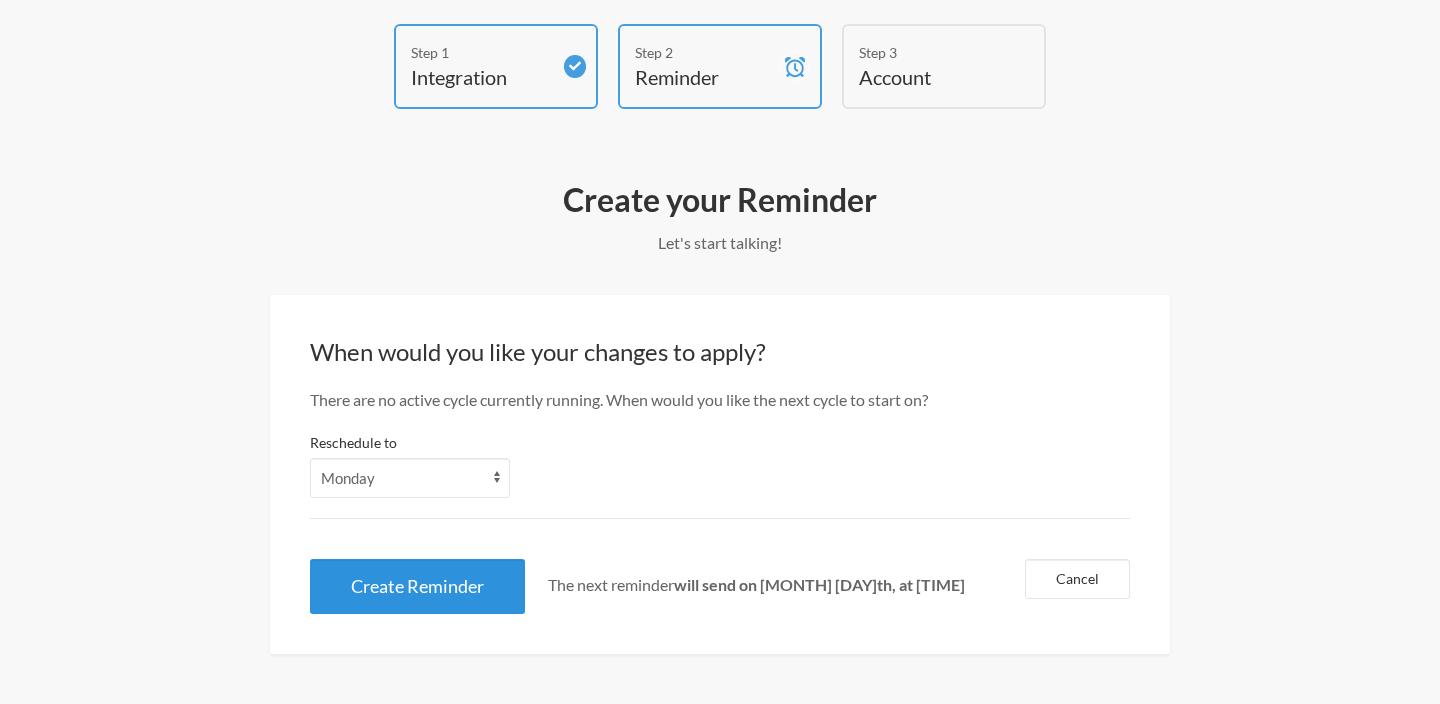 click on "Create Reminder" at bounding box center [417, 586] 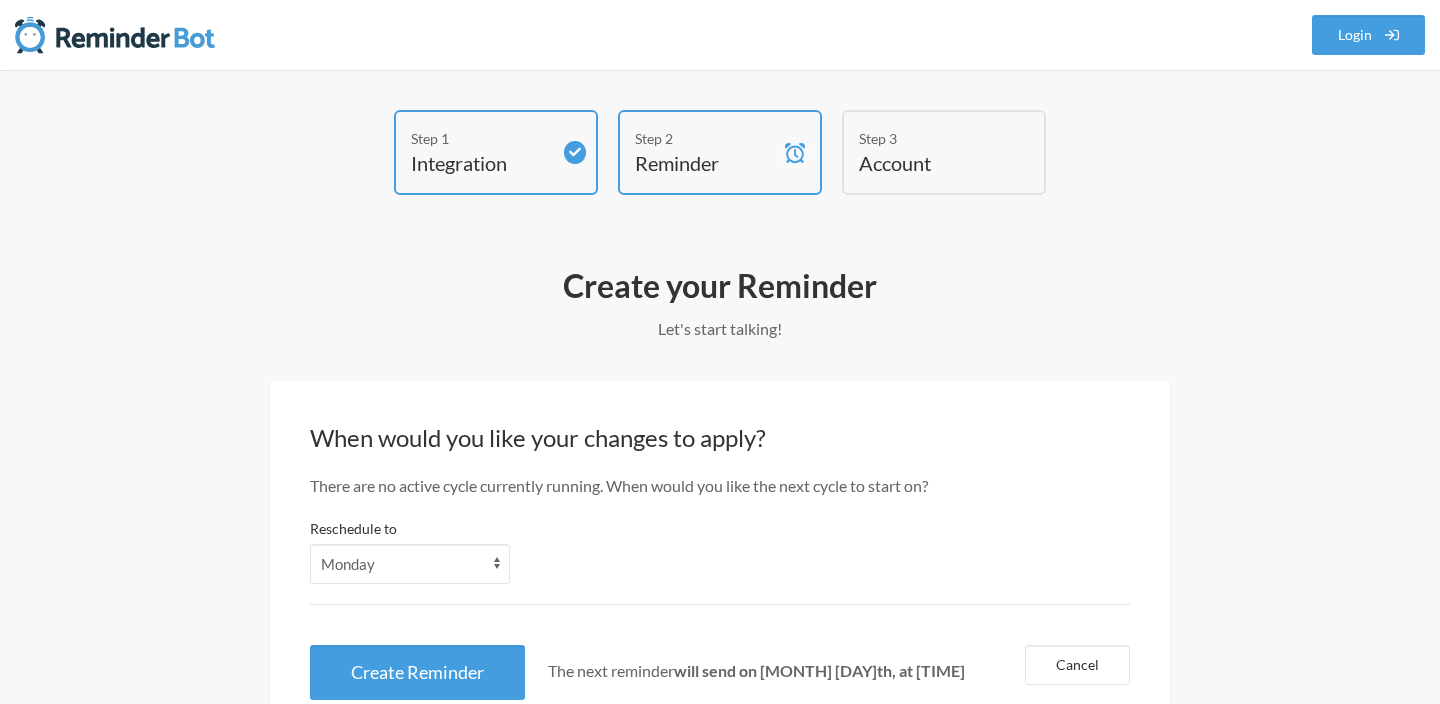 scroll, scrollTop: 86, scrollLeft: 0, axis: vertical 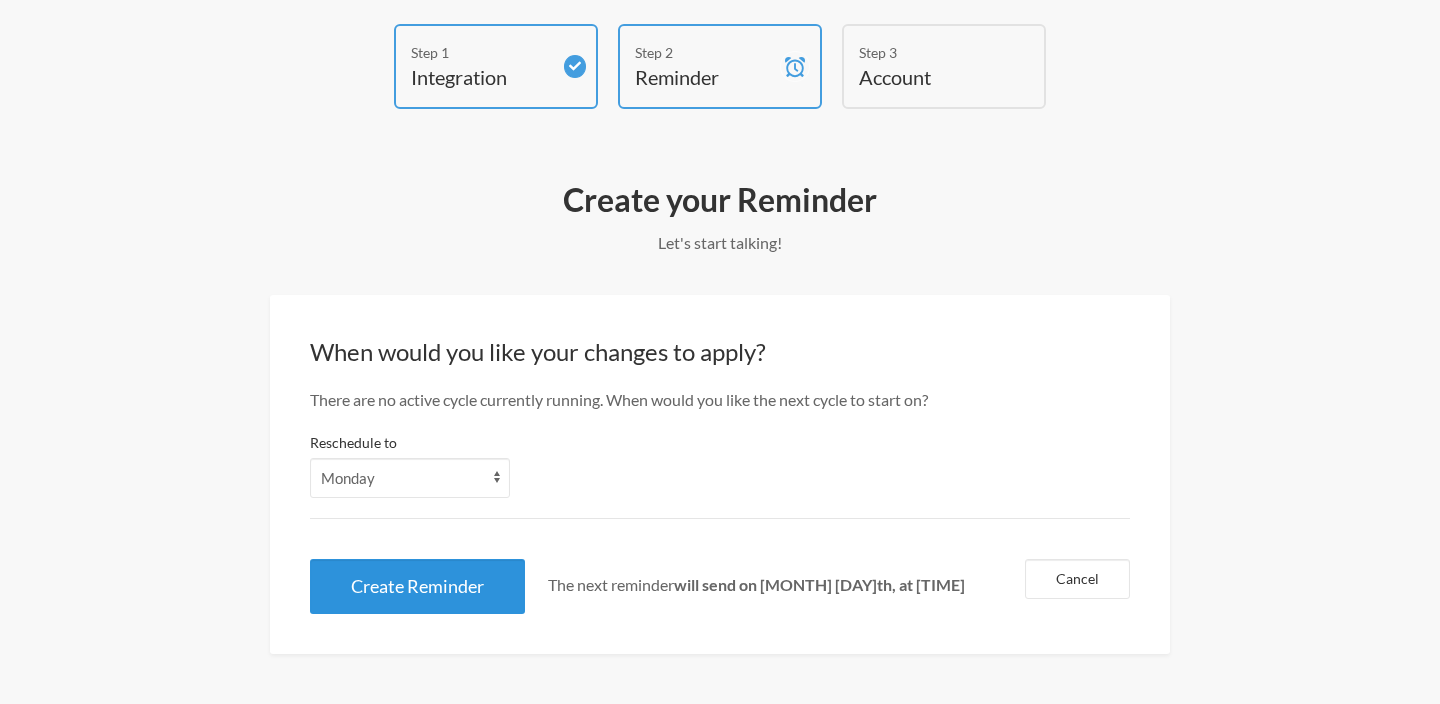 click on "Create Reminder" at bounding box center [417, 586] 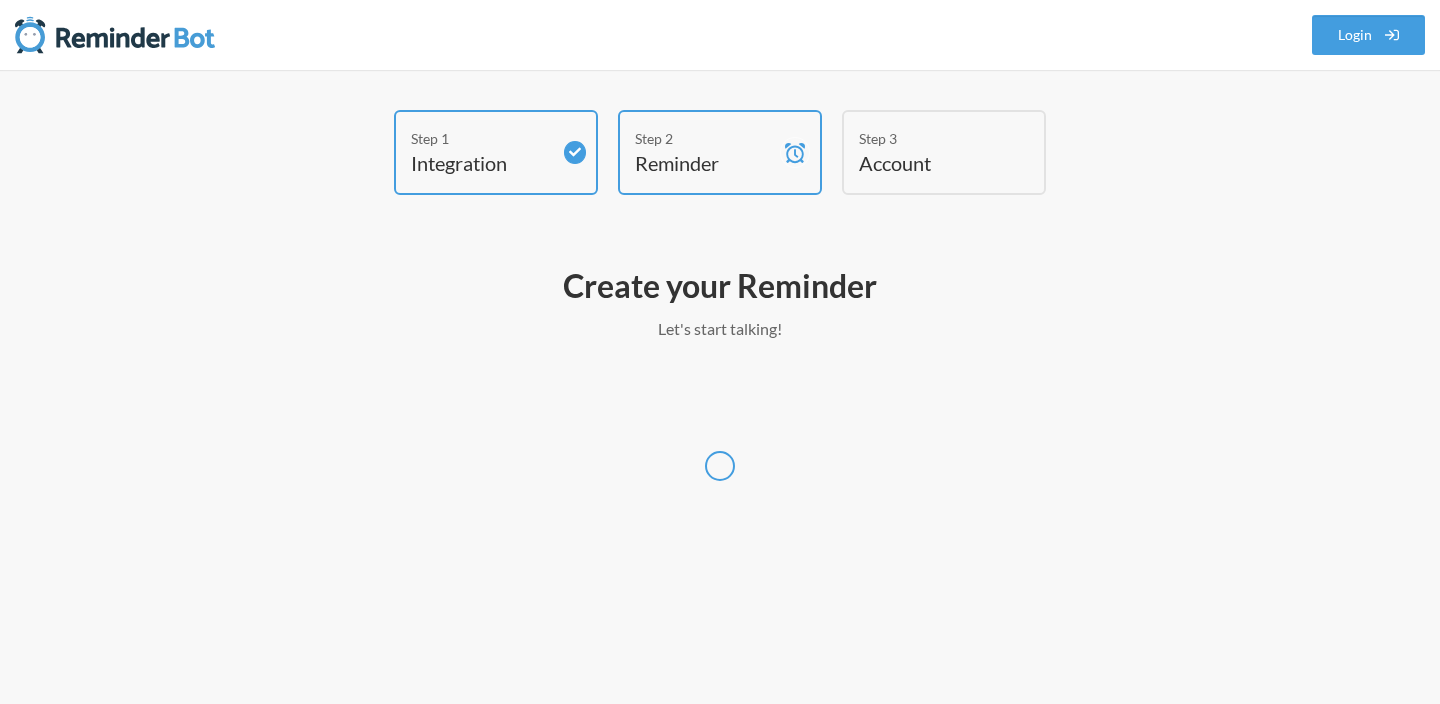 scroll, scrollTop: 0, scrollLeft: 0, axis: both 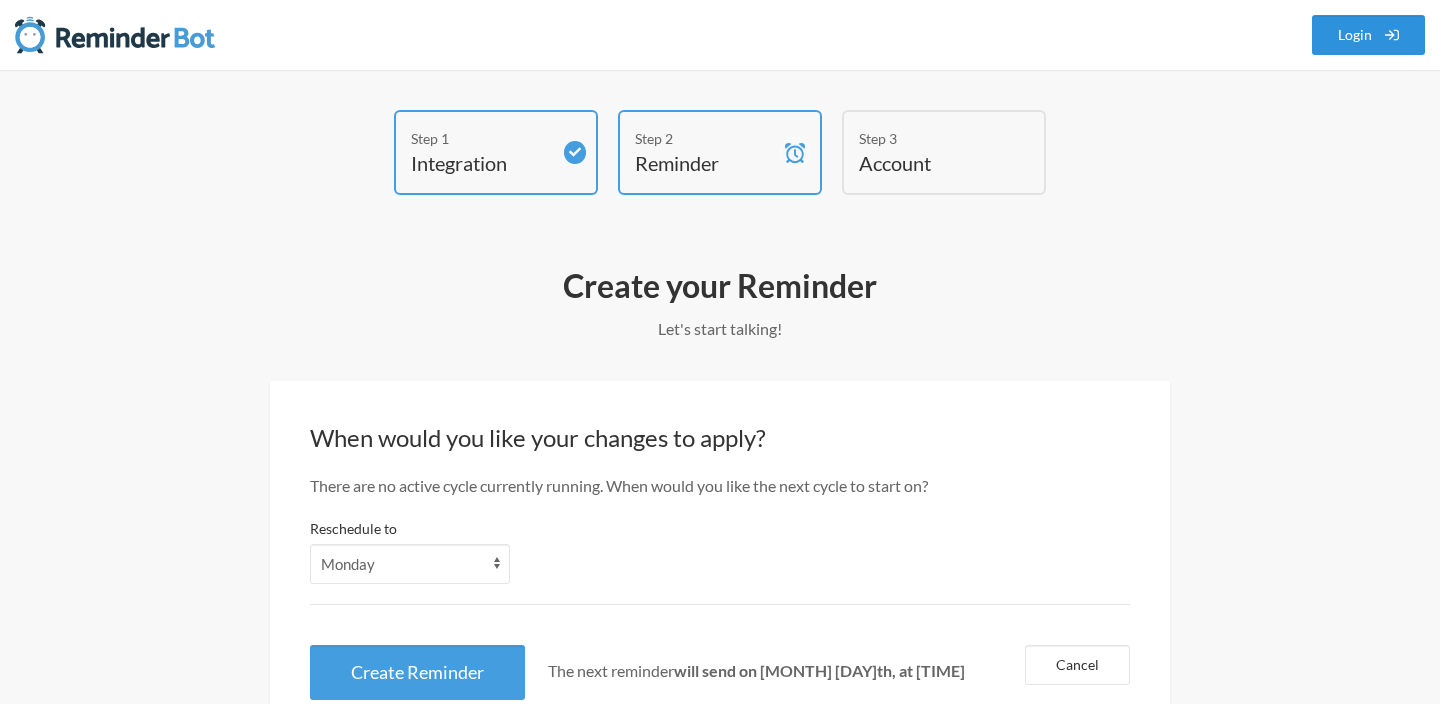 click on "Login" at bounding box center [1369, 35] 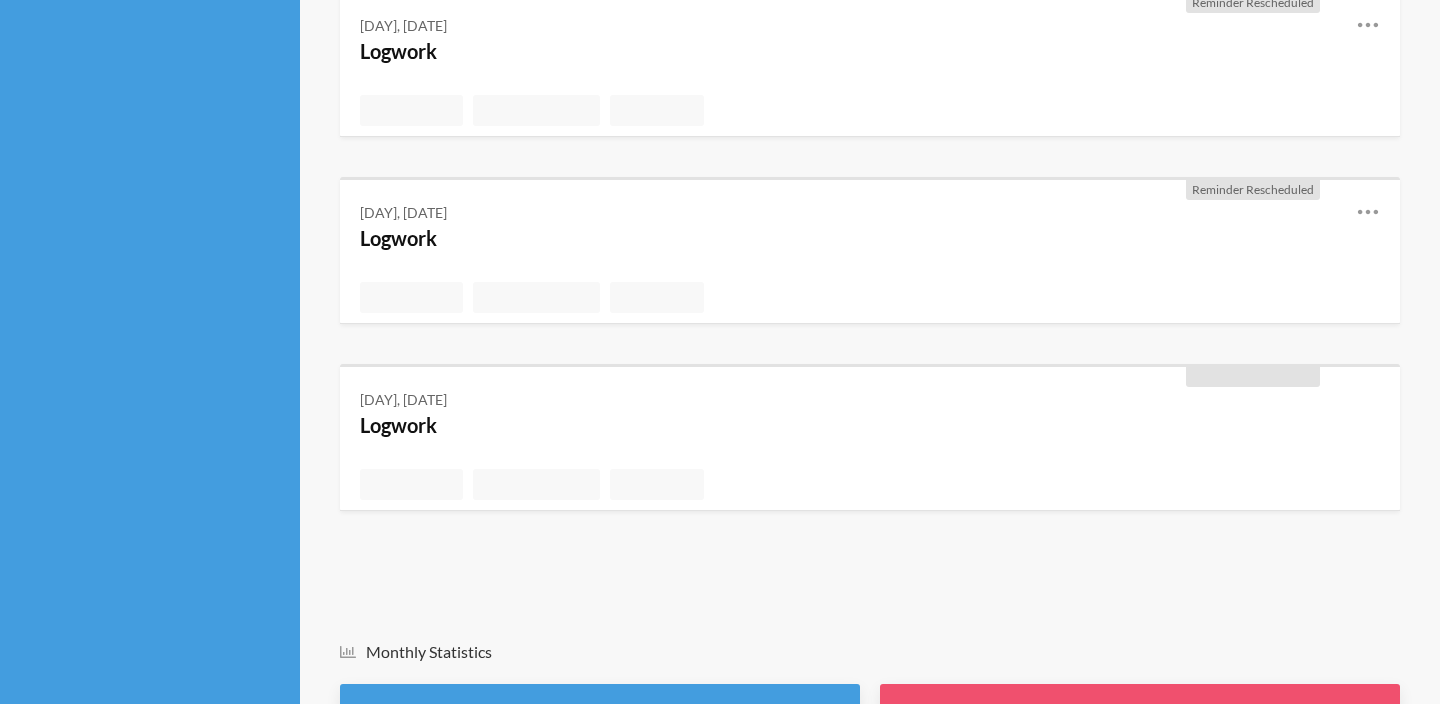 scroll, scrollTop: 2151, scrollLeft: 0, axis: vertical 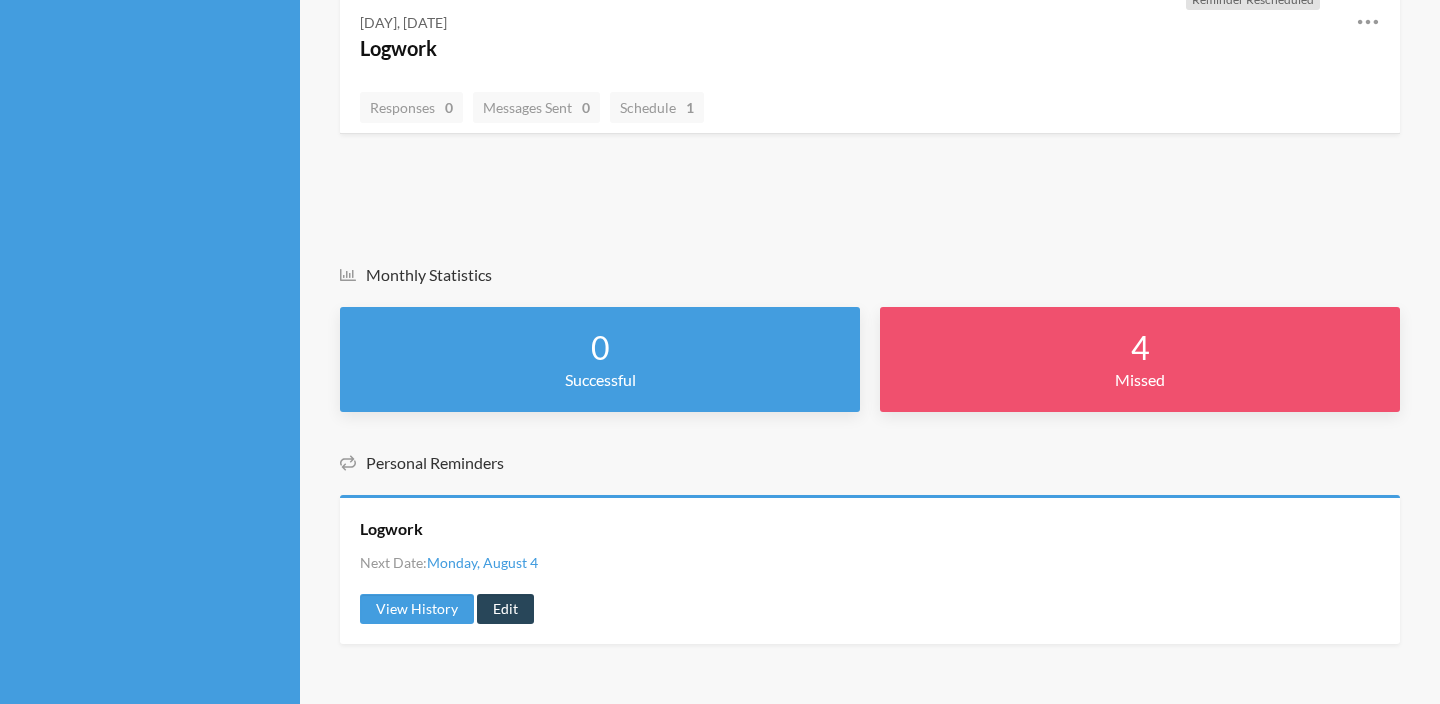 click on "Edit" at bounding box center [505, 609] 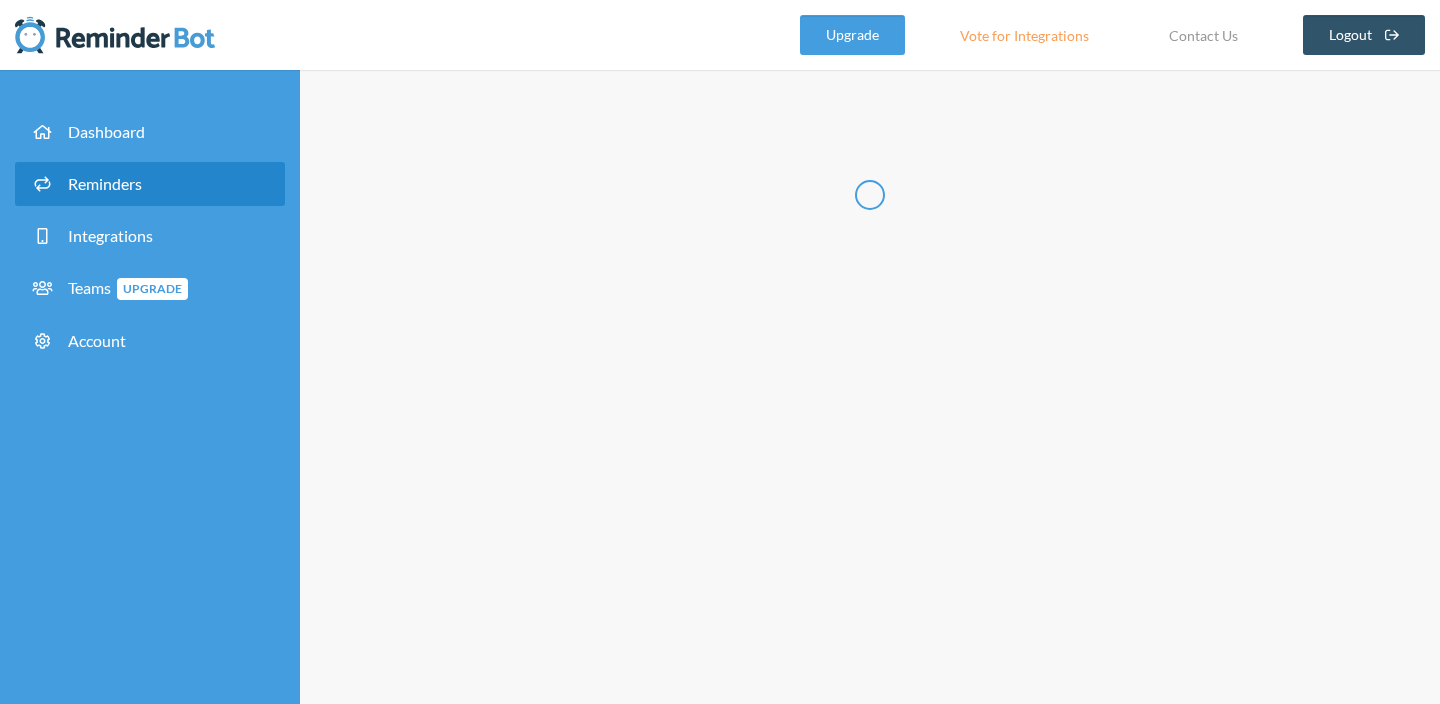 type on "Logwork" 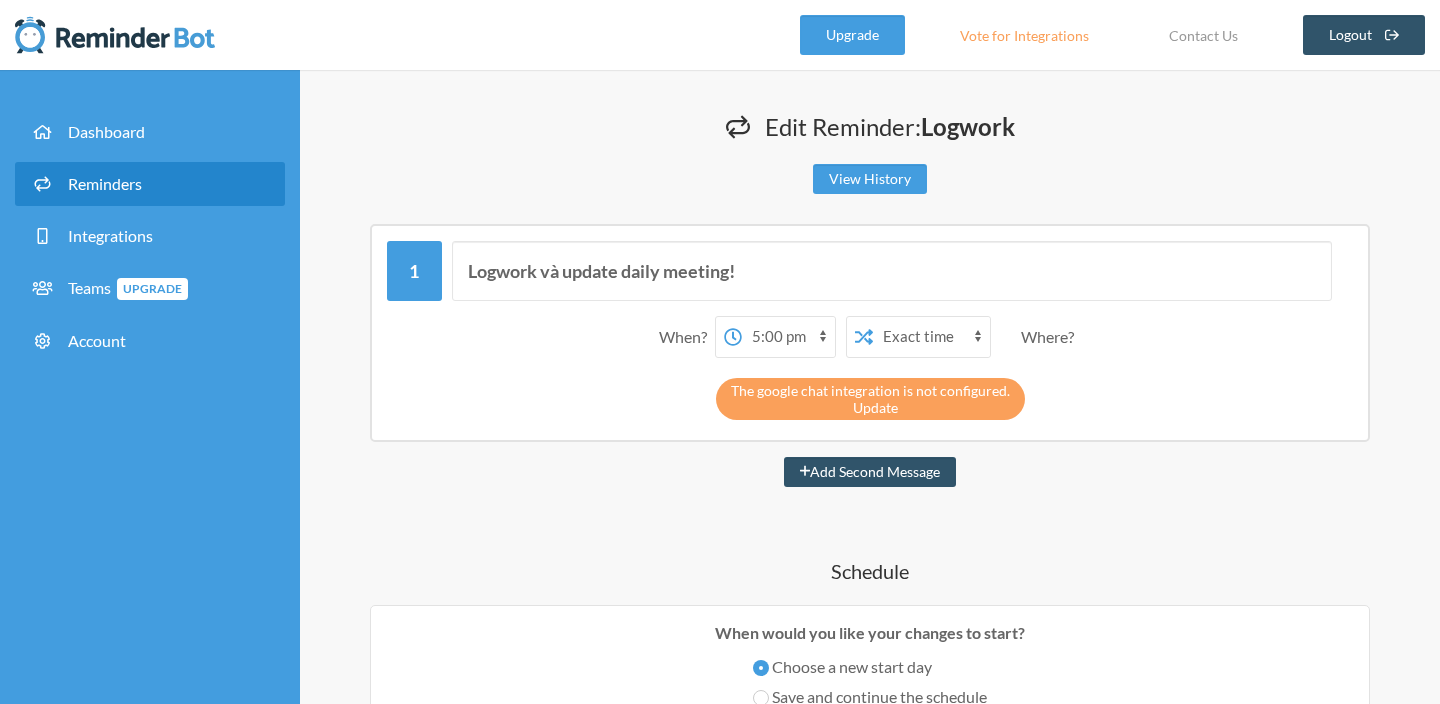 click on "Update" at bounding box center [875, 407] 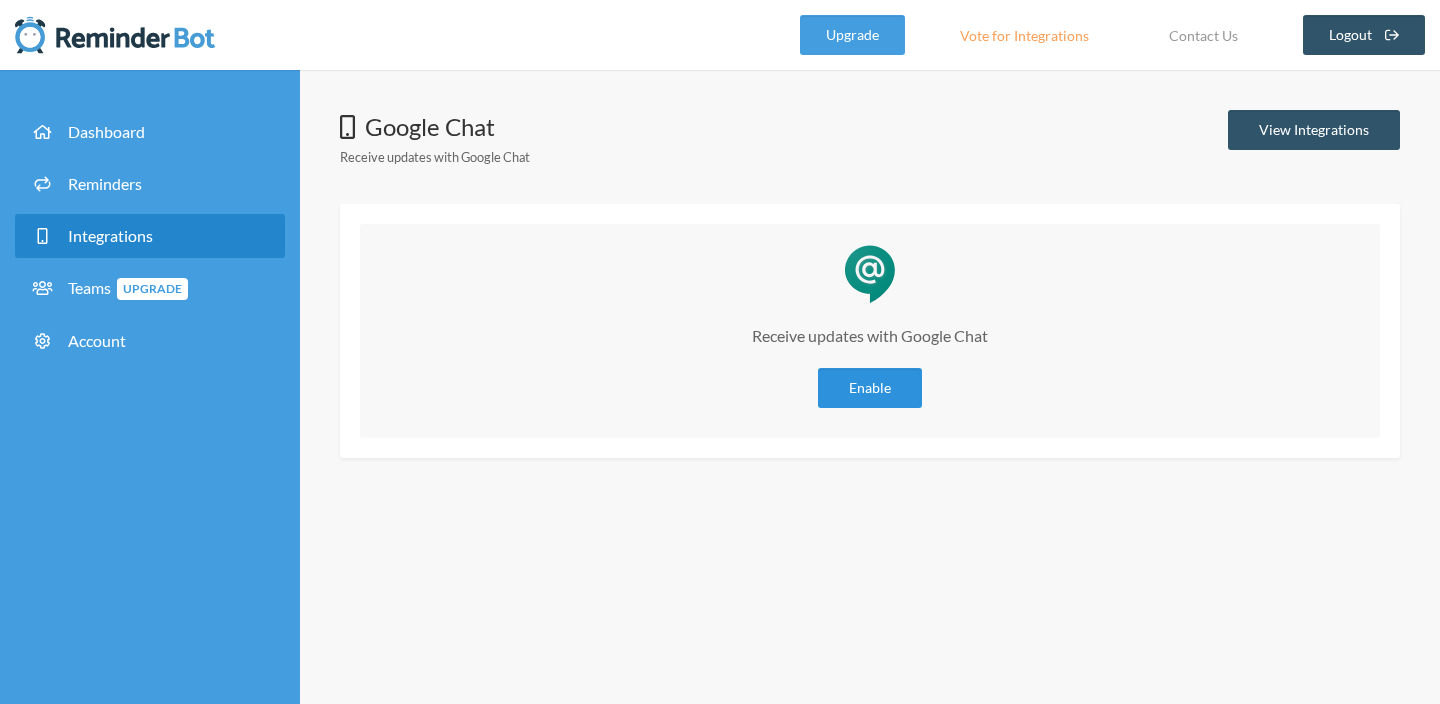 click on "Enable" at bounding box center (870, 388) 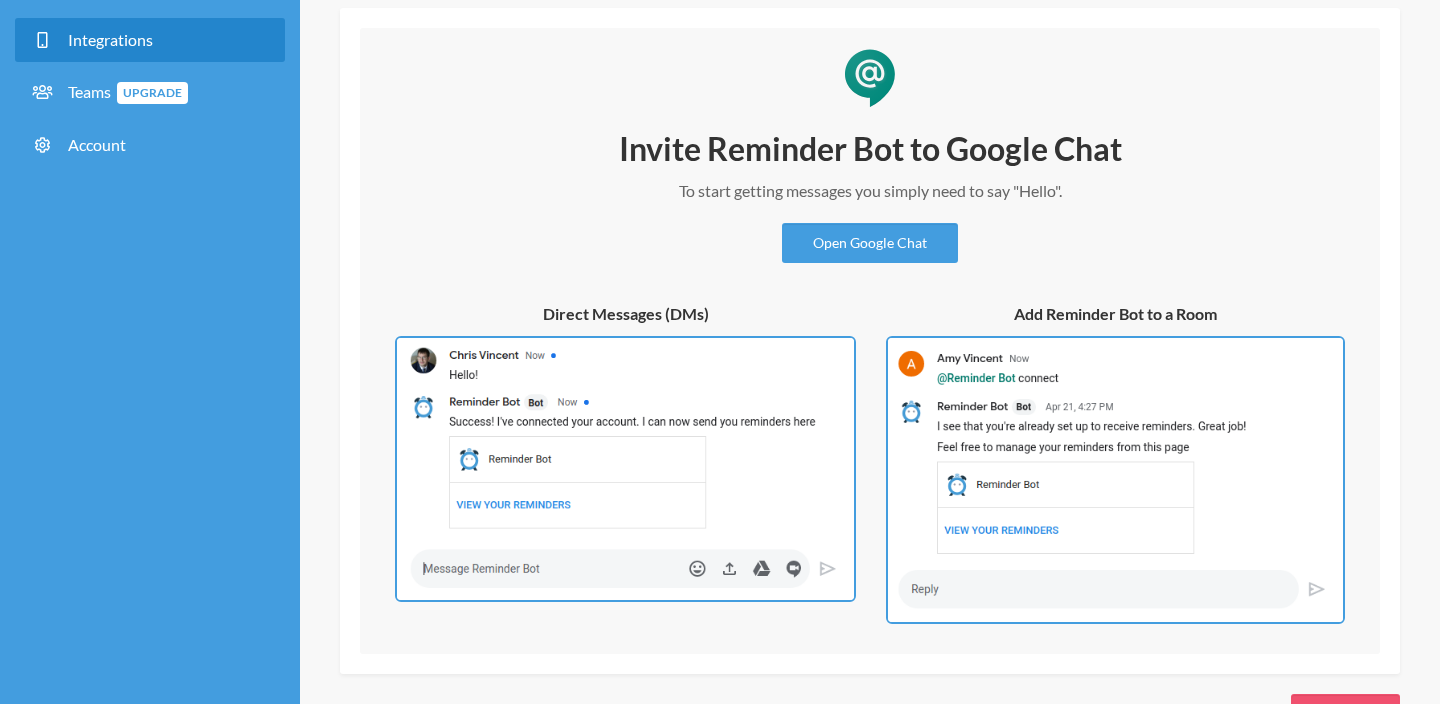 scroll, scrollTop: 193, scrollLeft: 0, axis: vertical 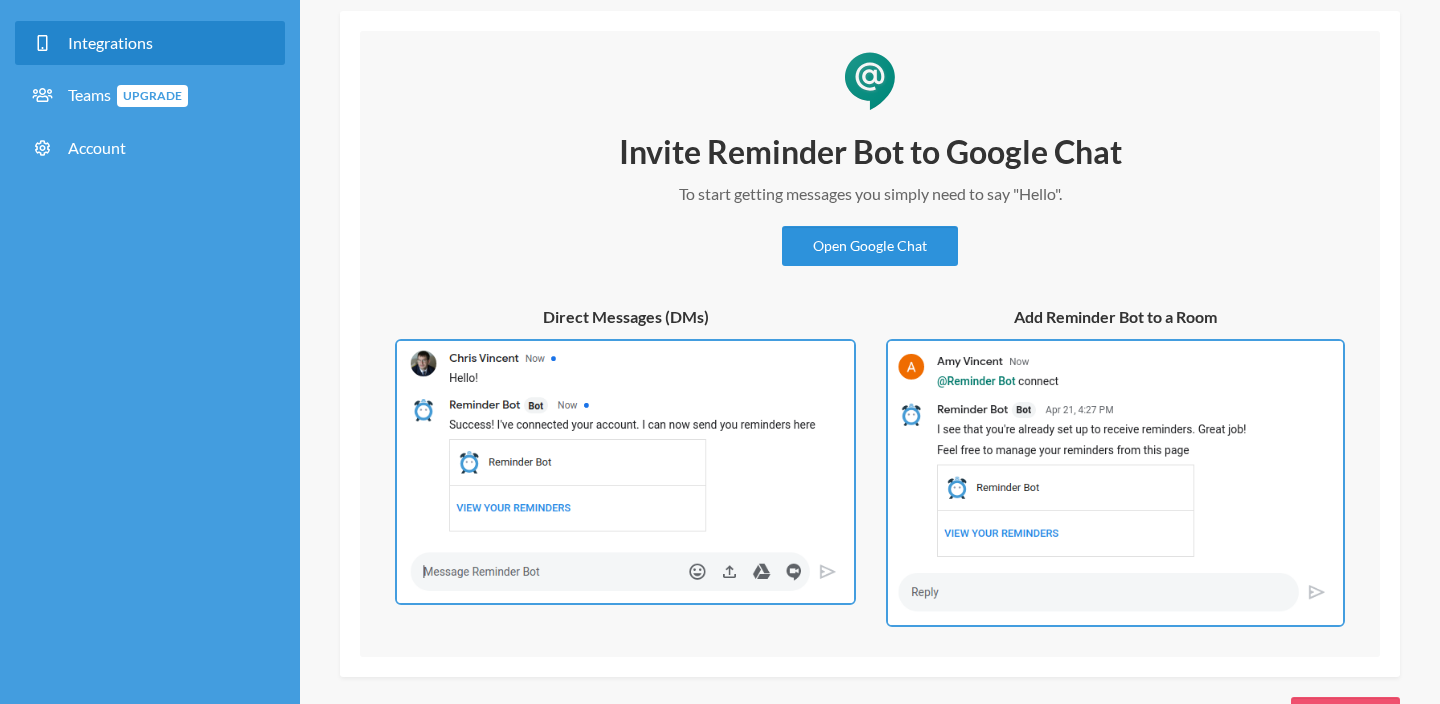 click on "Open Google Chat" at bounding box center (870, 246) 